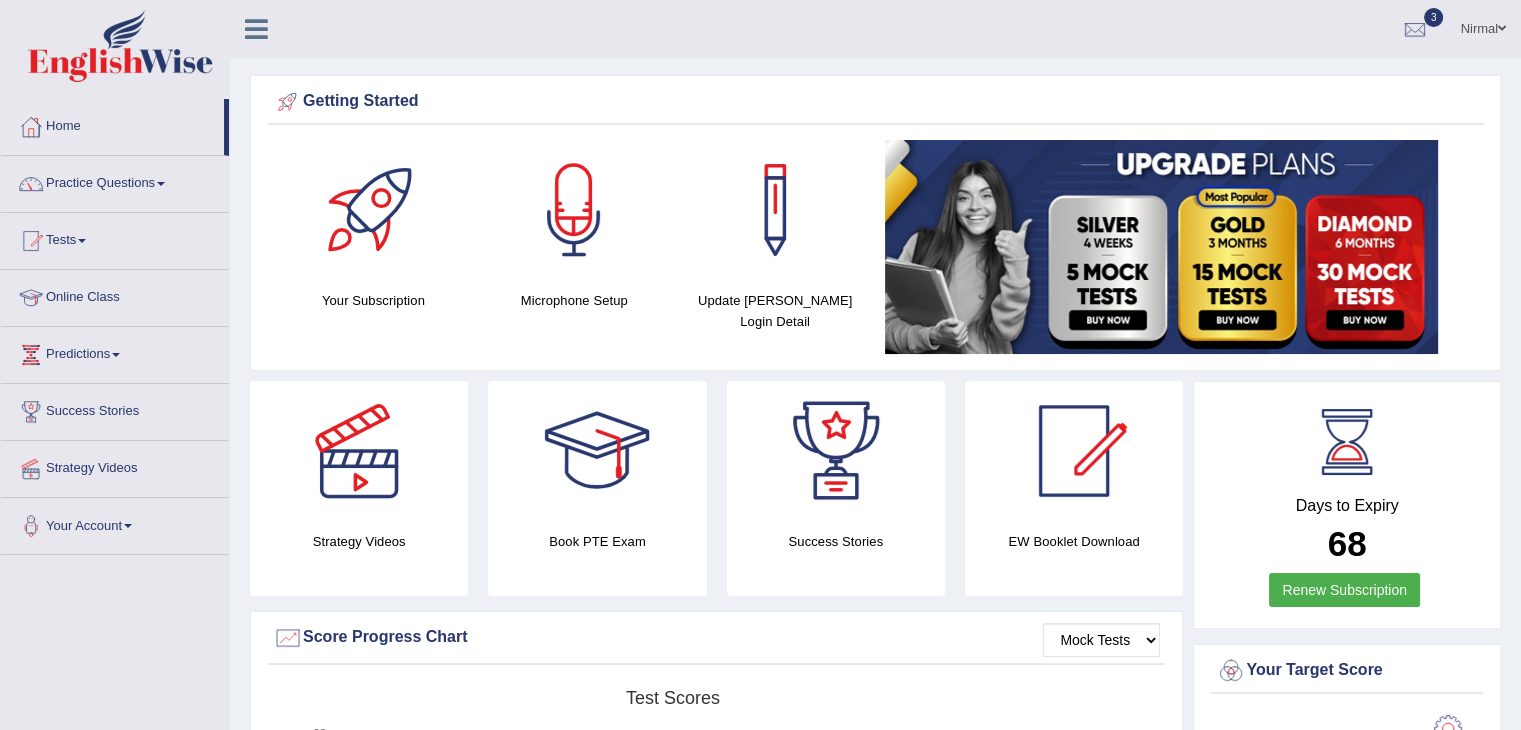scroll, scrollTop: 0, scrollLeft: 0, axis: both 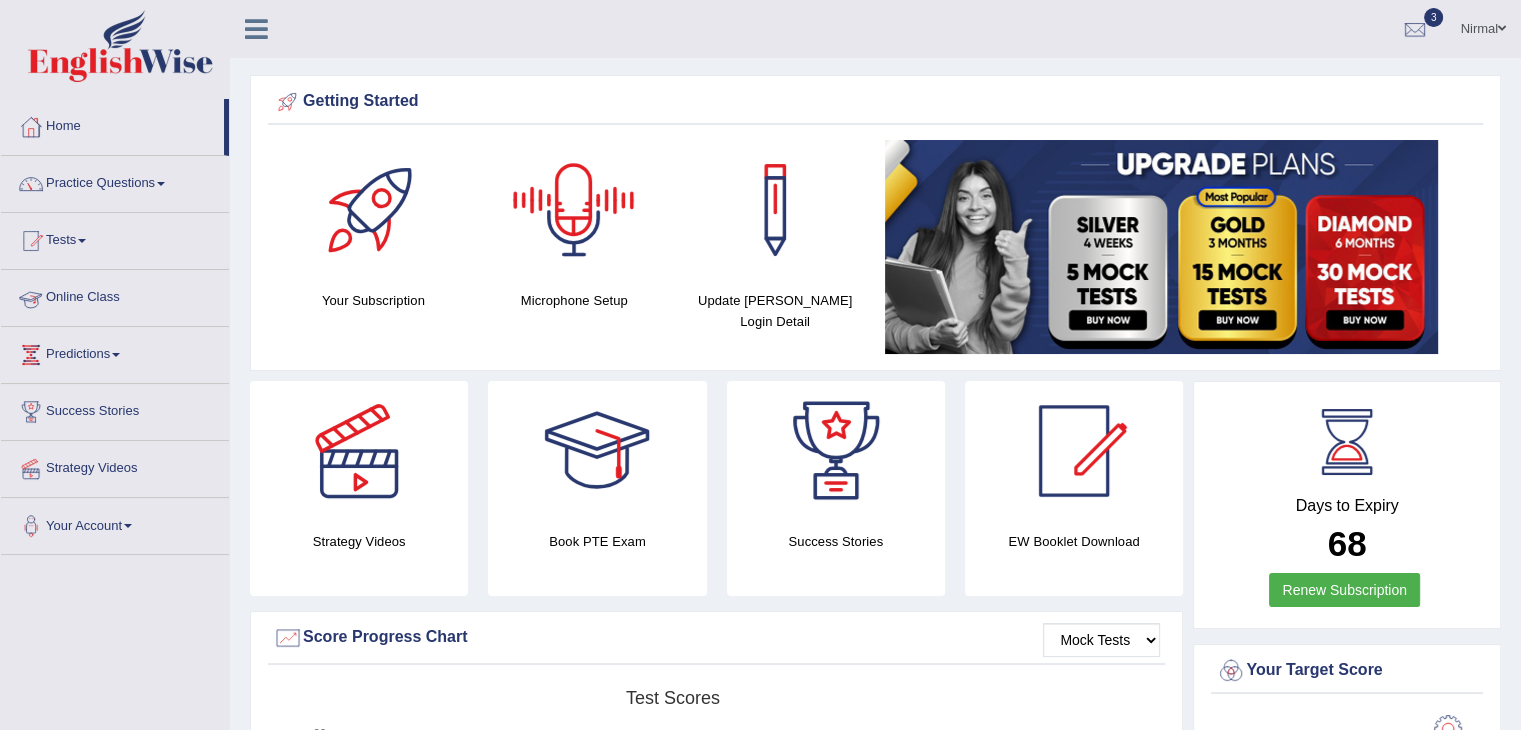 click on "Tests" at bounding box center [115, 238] 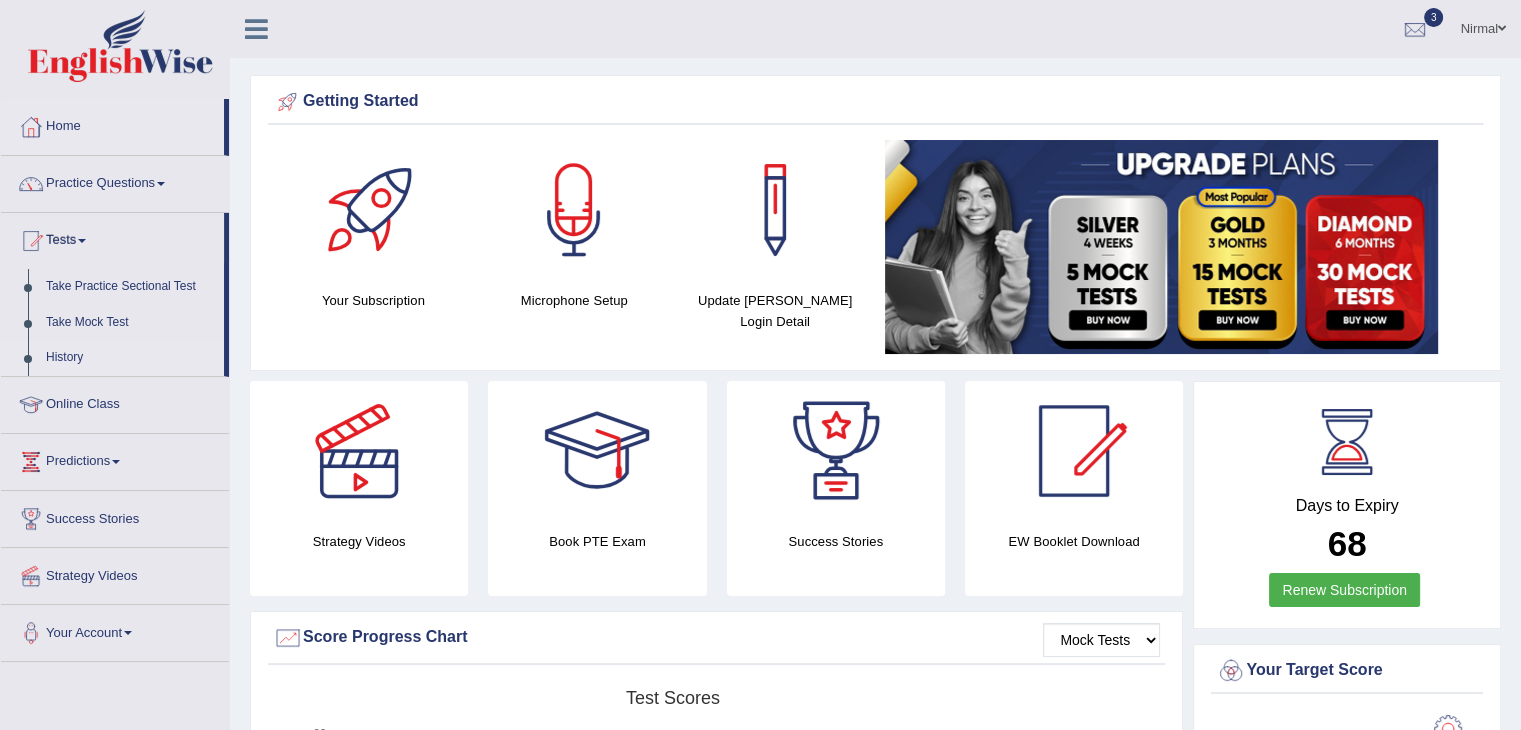 click on "History" at bounding box center (130, 358) 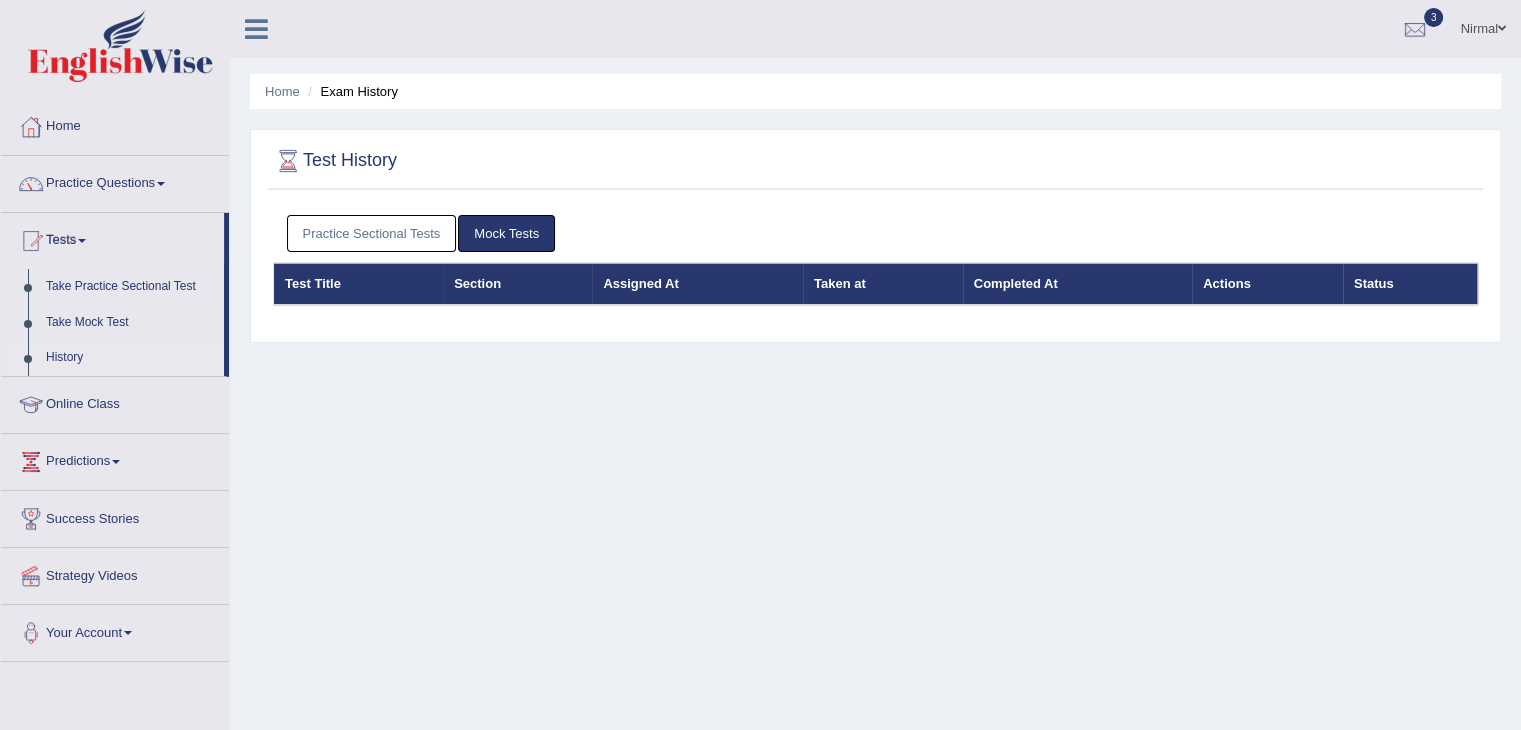 click on "Practice Sectional Tests" at bounding box center (372, 233) 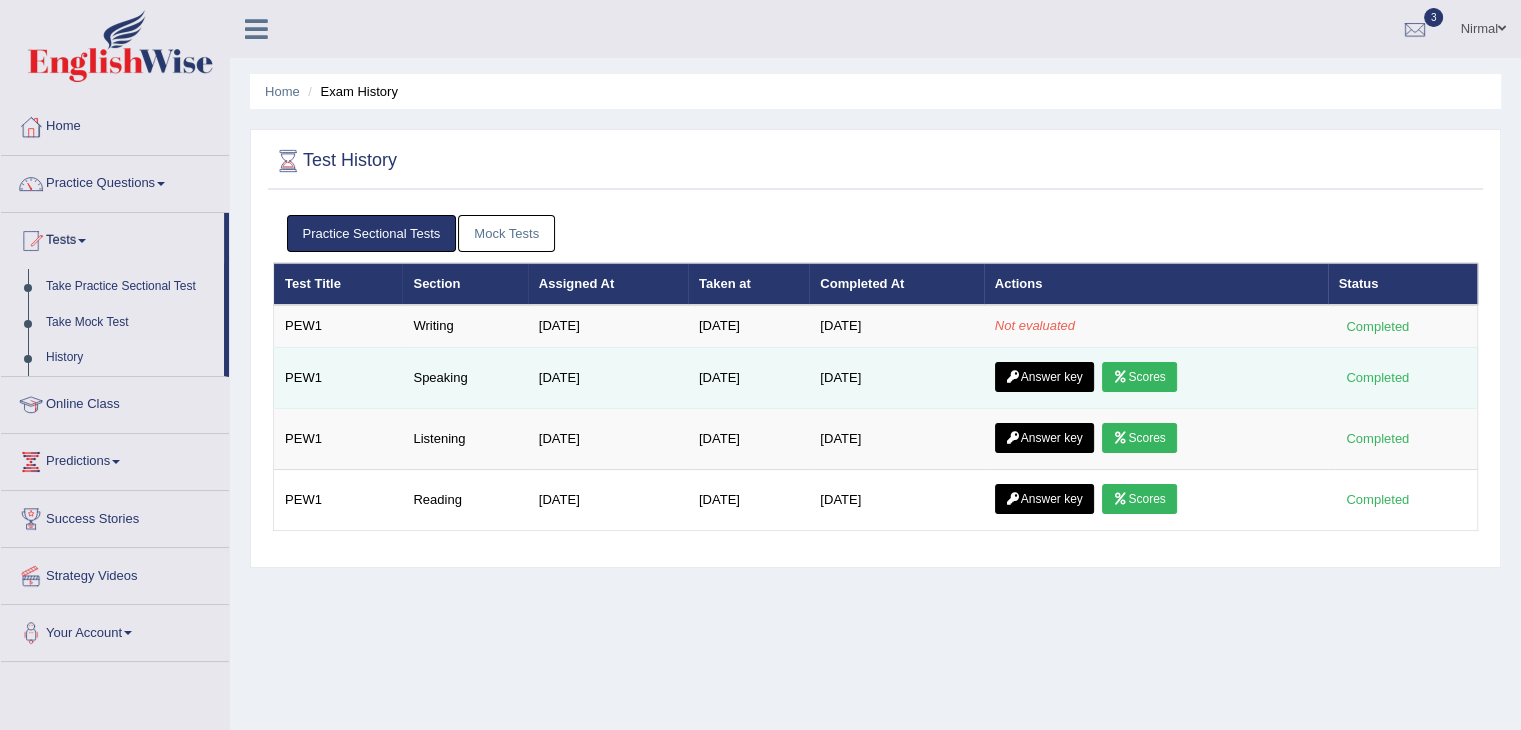 click on "Answer key" at bounding box center (1044, 377) 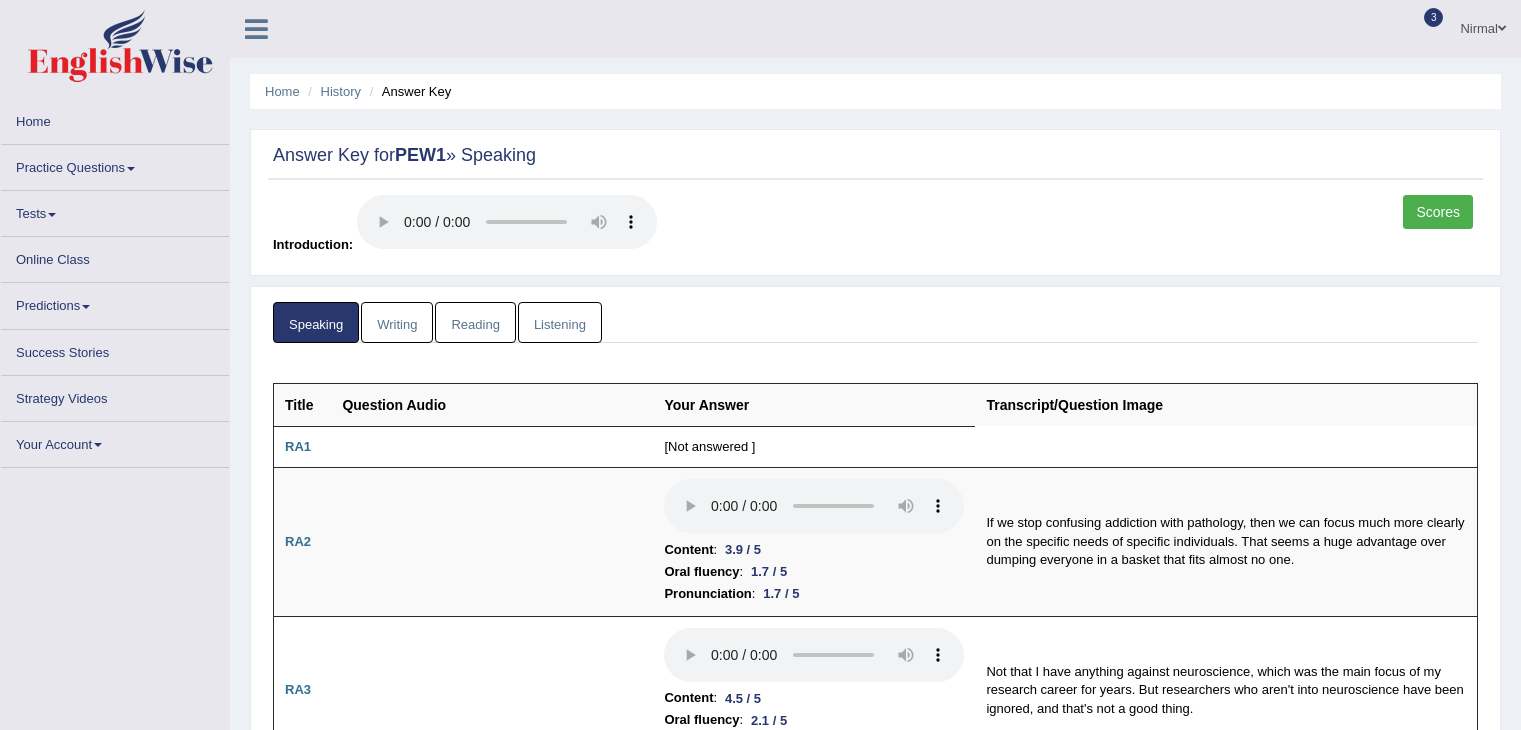 scroll, scrollTop: 0, scrollLeft: 0, axis: both 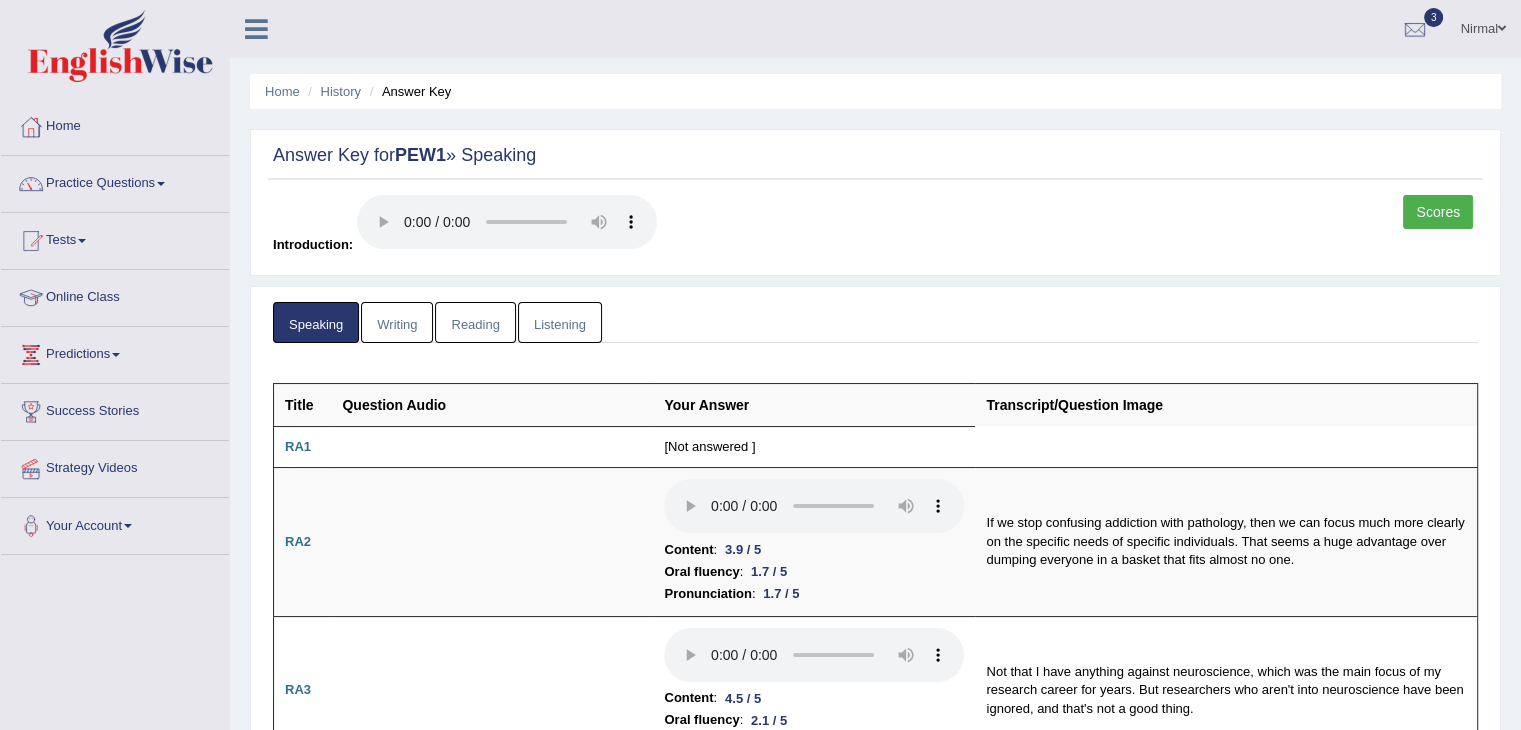 click on "Scores" at bounding box center [1438, 212] 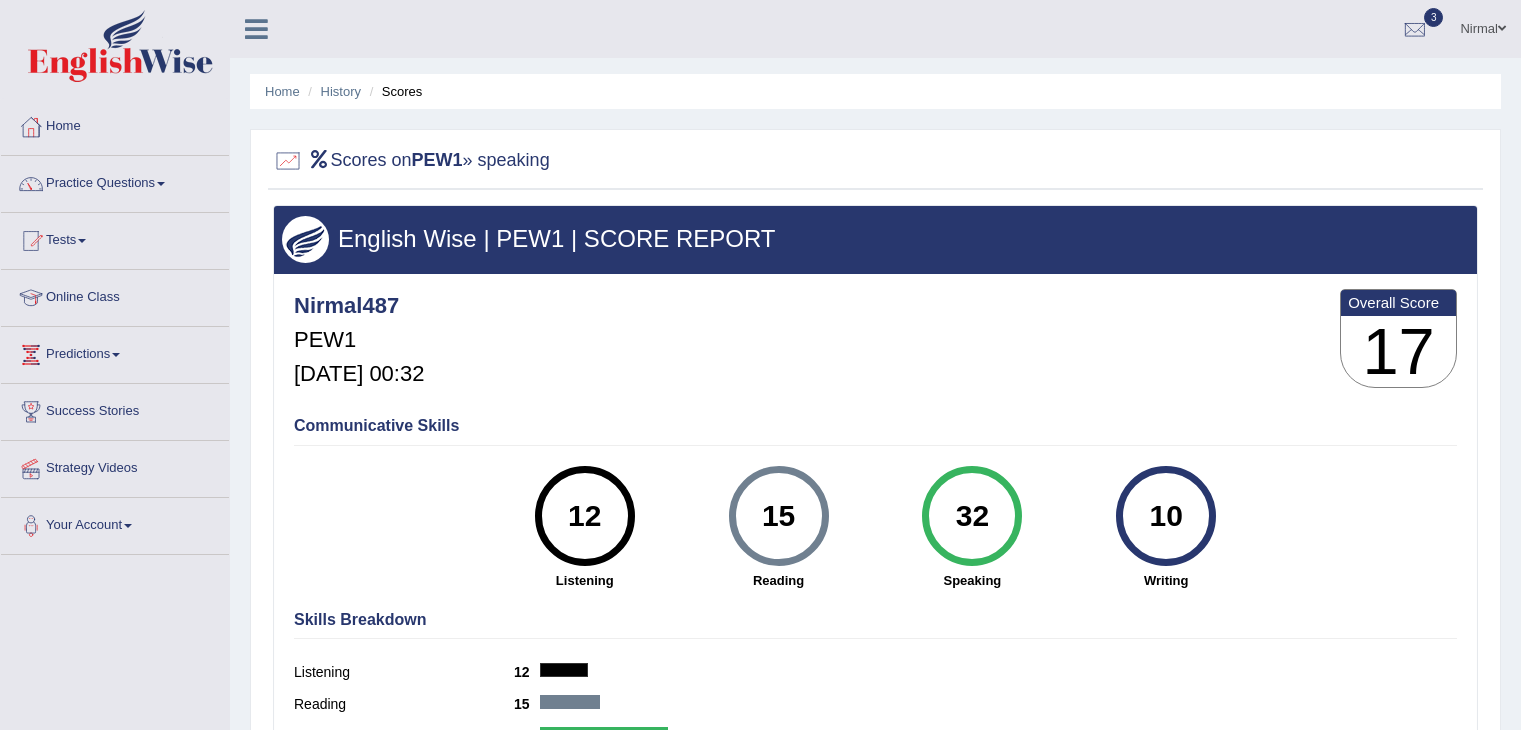 scroll, scrollTop: 0, scrollLeft: 0, axis: both 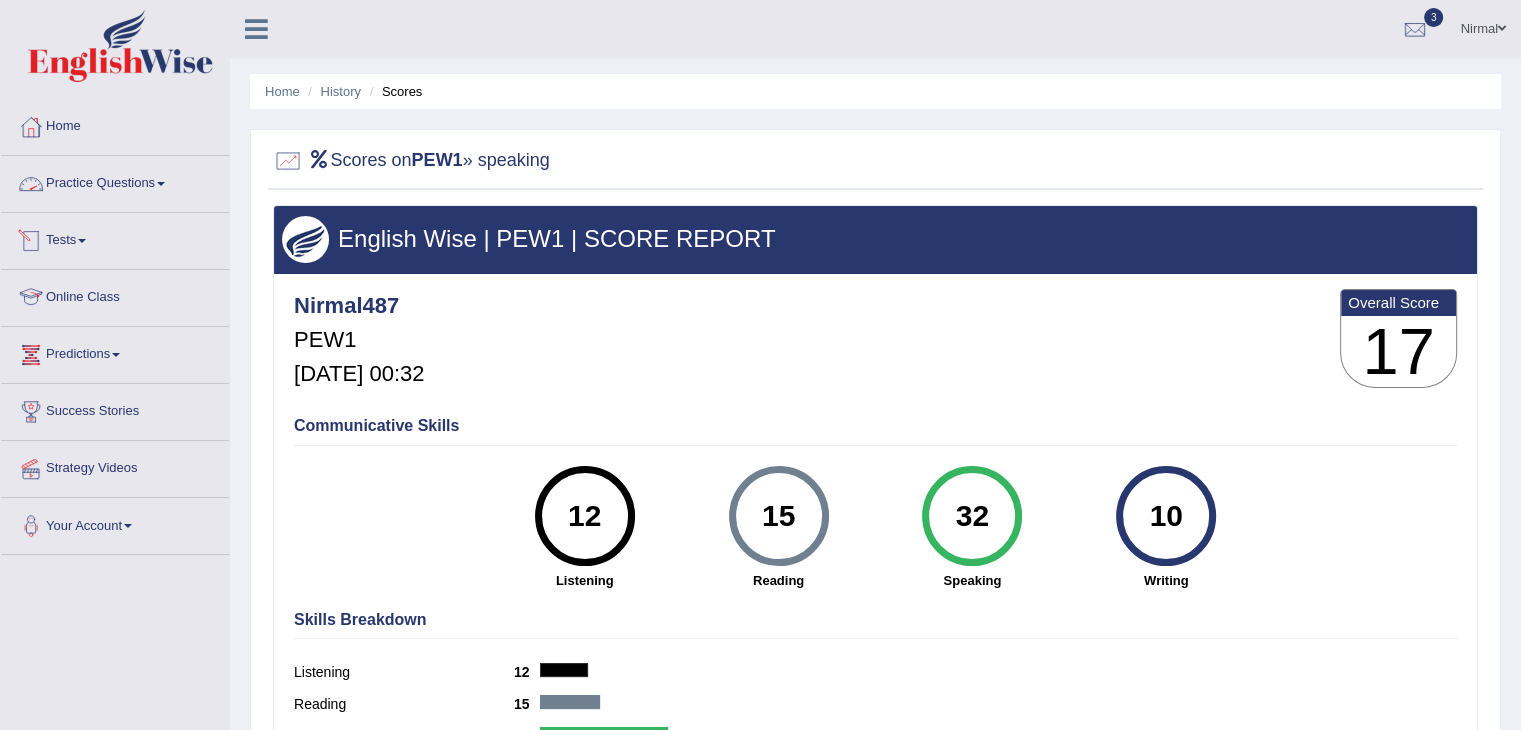 click on "Practice Questions" at bounding box center (115, 181) 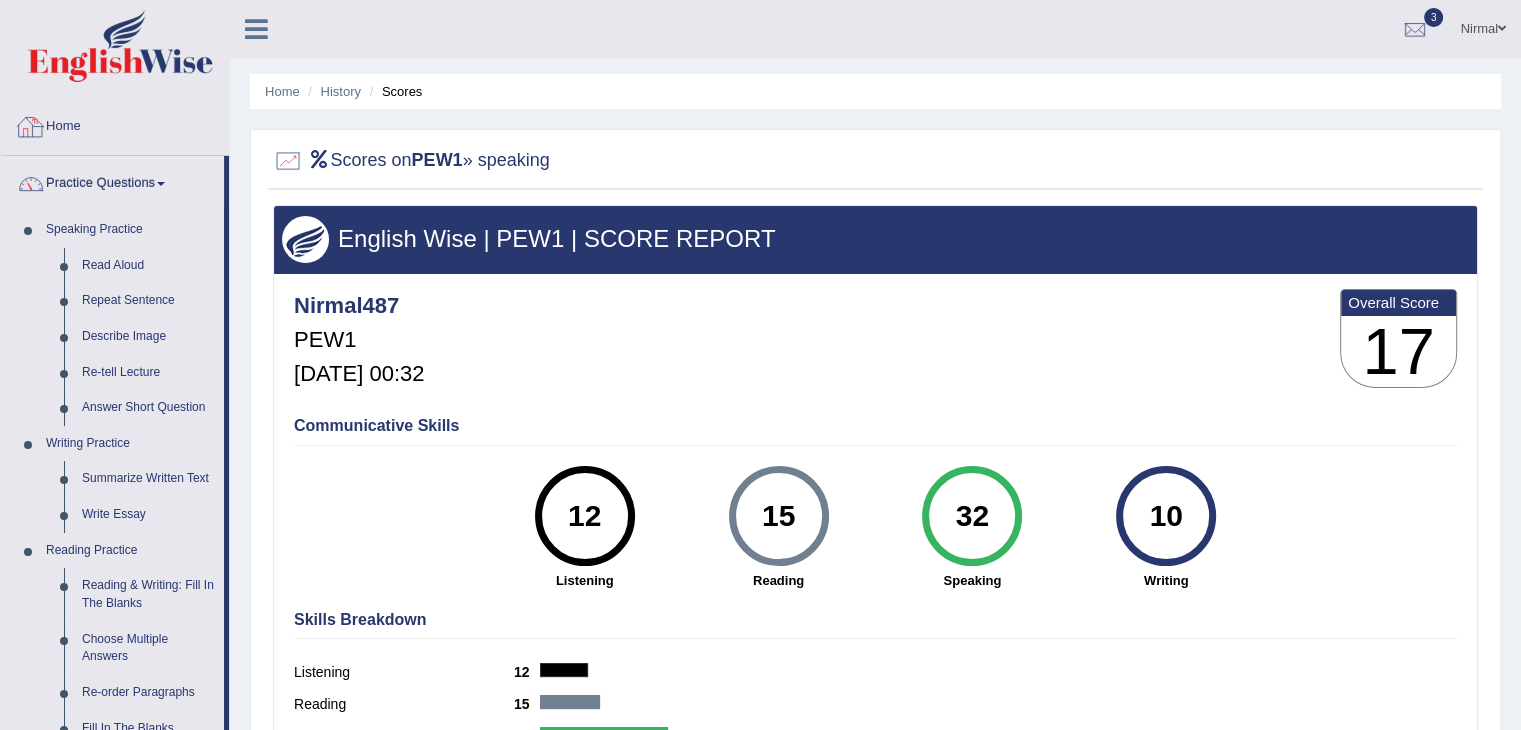 click on "Home" at bounding box center [115, 124] 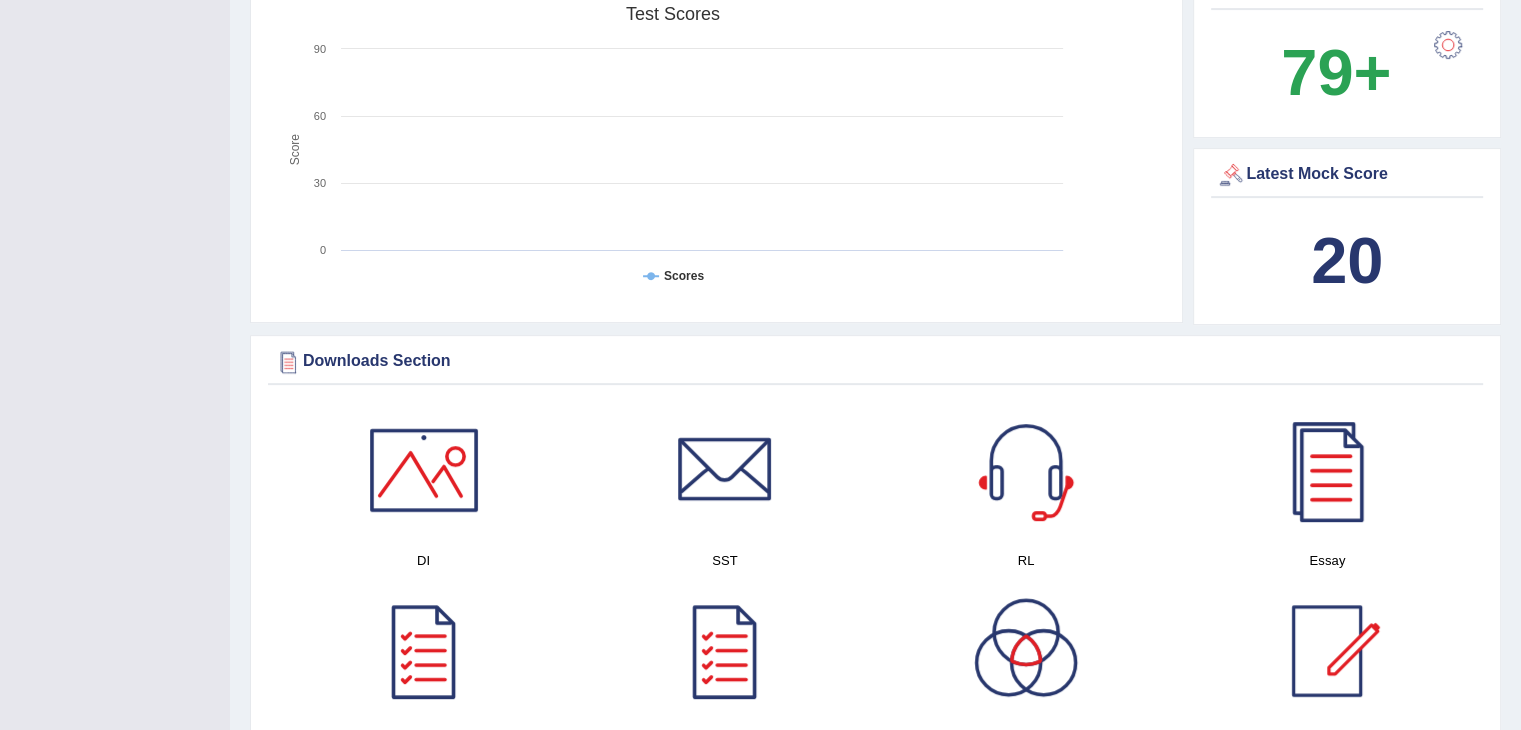 scroll, scrollTop: 0, scrollLeft: 0, axis: both 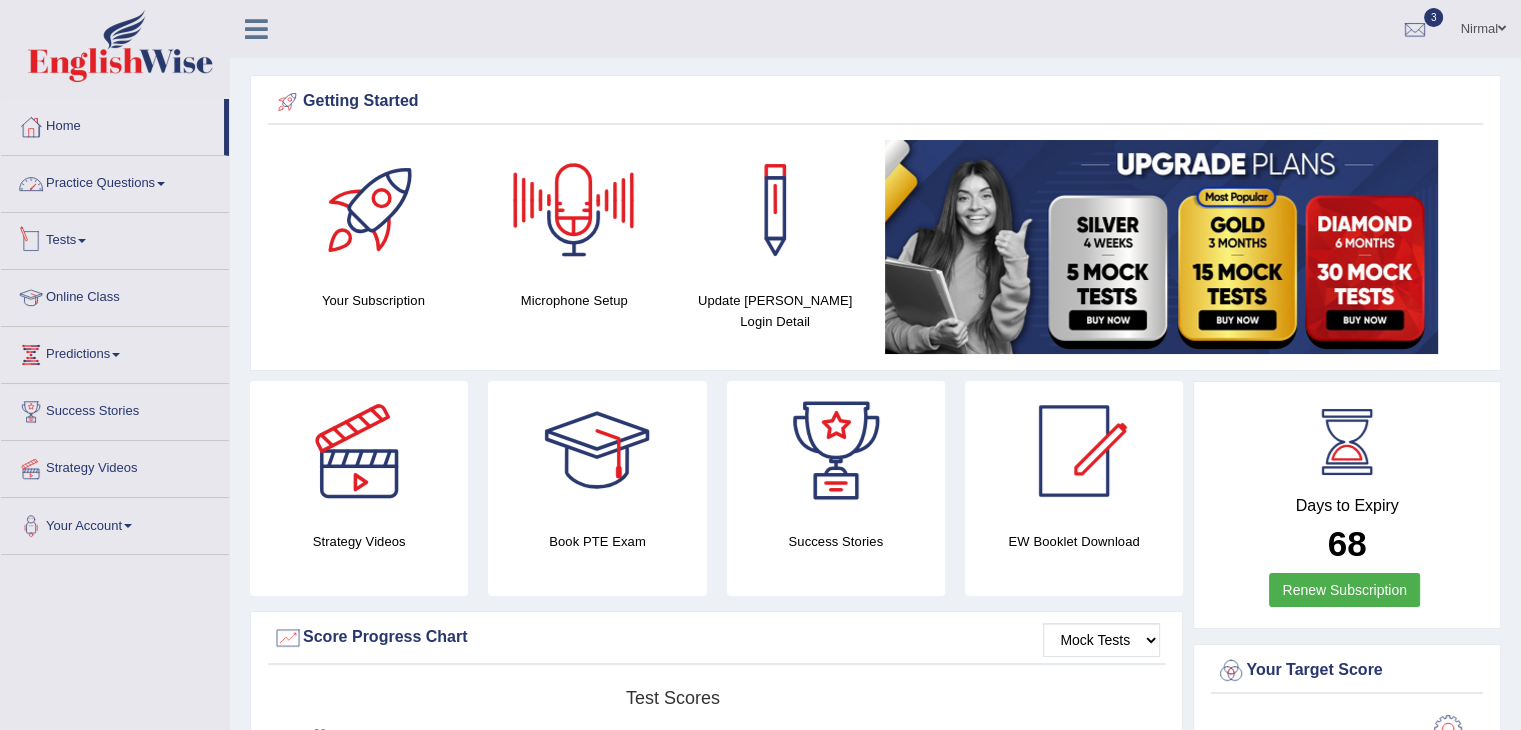 click on "Tests" at bounding box center [115, 238] 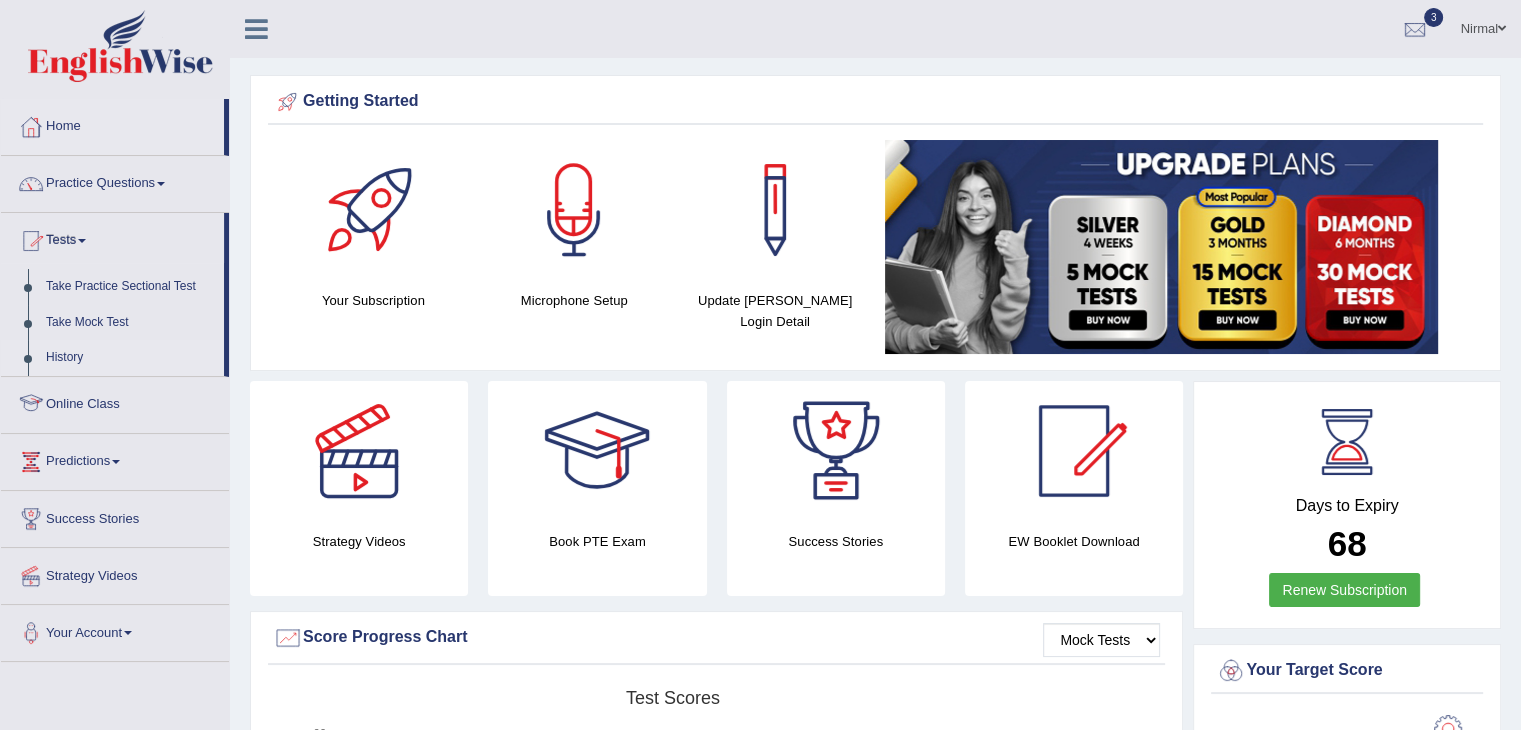 click on "History" at bounding box center (130, 358) 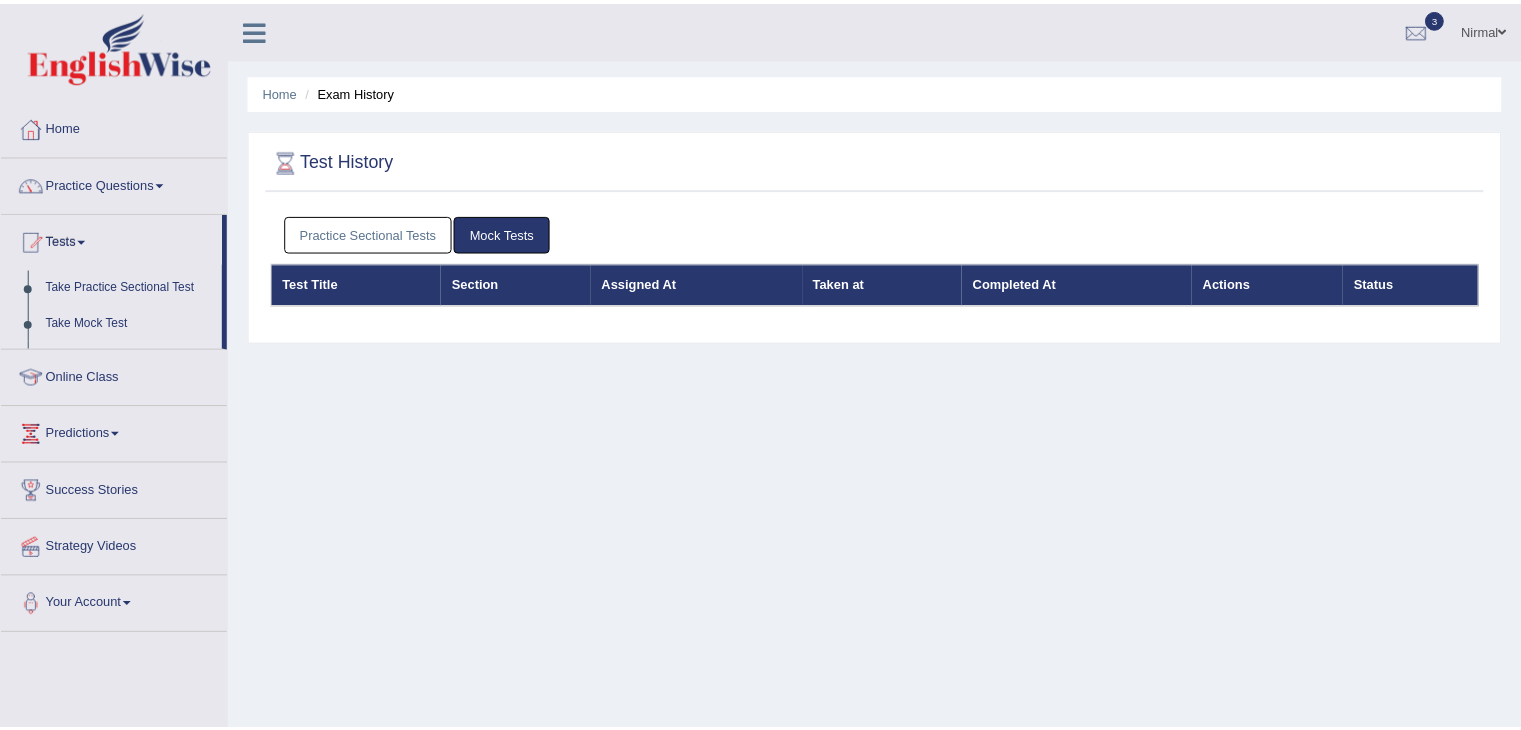 scroll, scrollTop: 0, scrollLeft: 0, axis: both 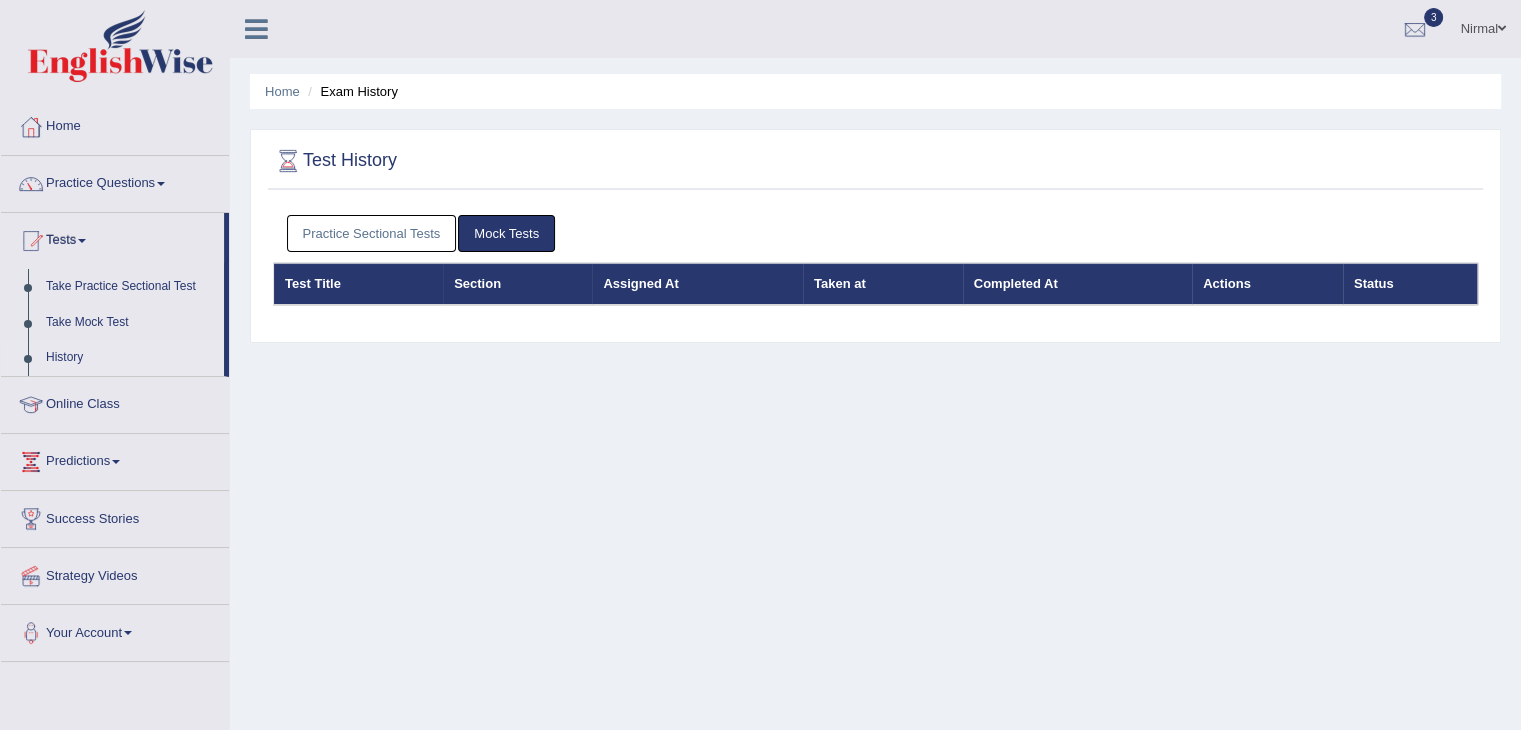click on "Practice Sectional Tests" at bounding box center [372, 233] 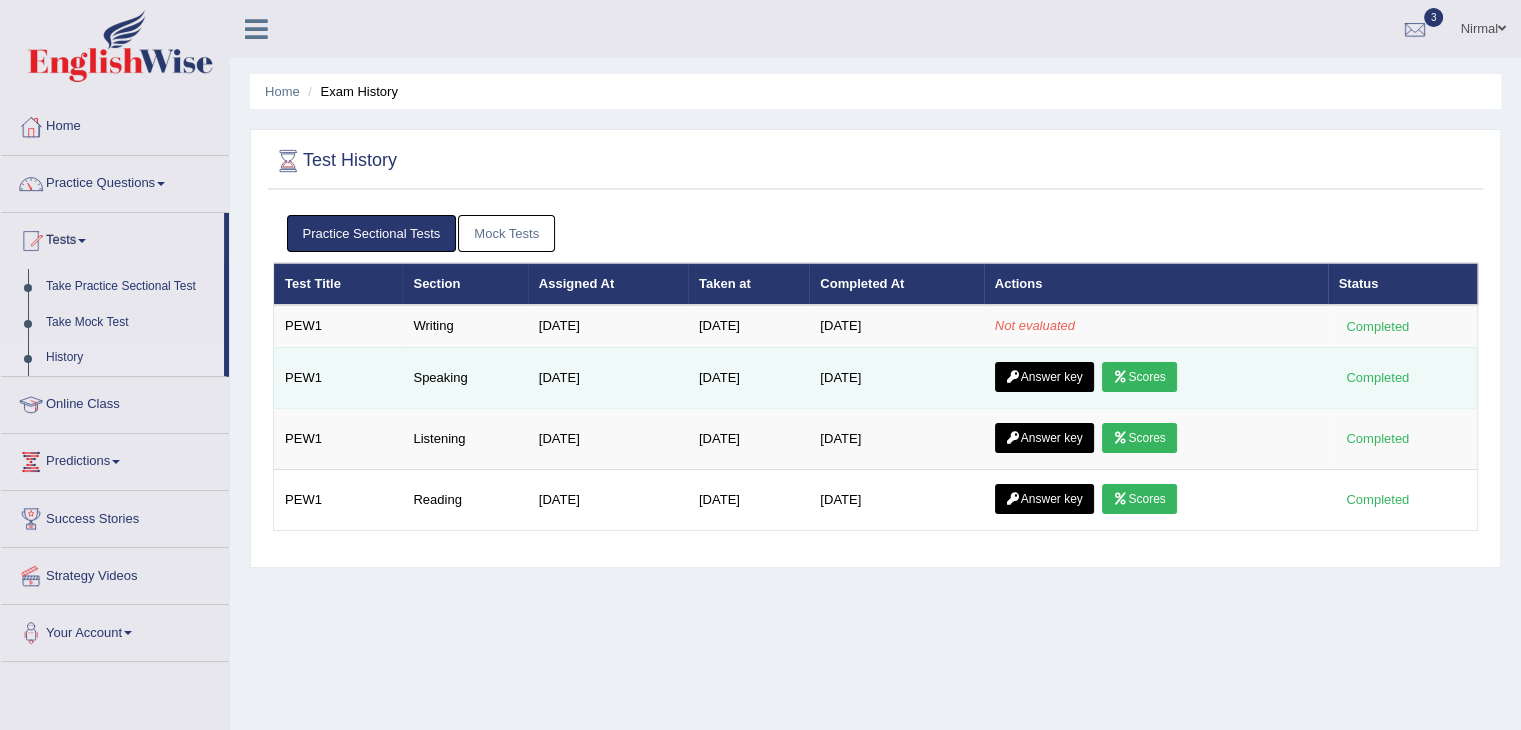 click on "Scores" at bounding box center [1139, 377] 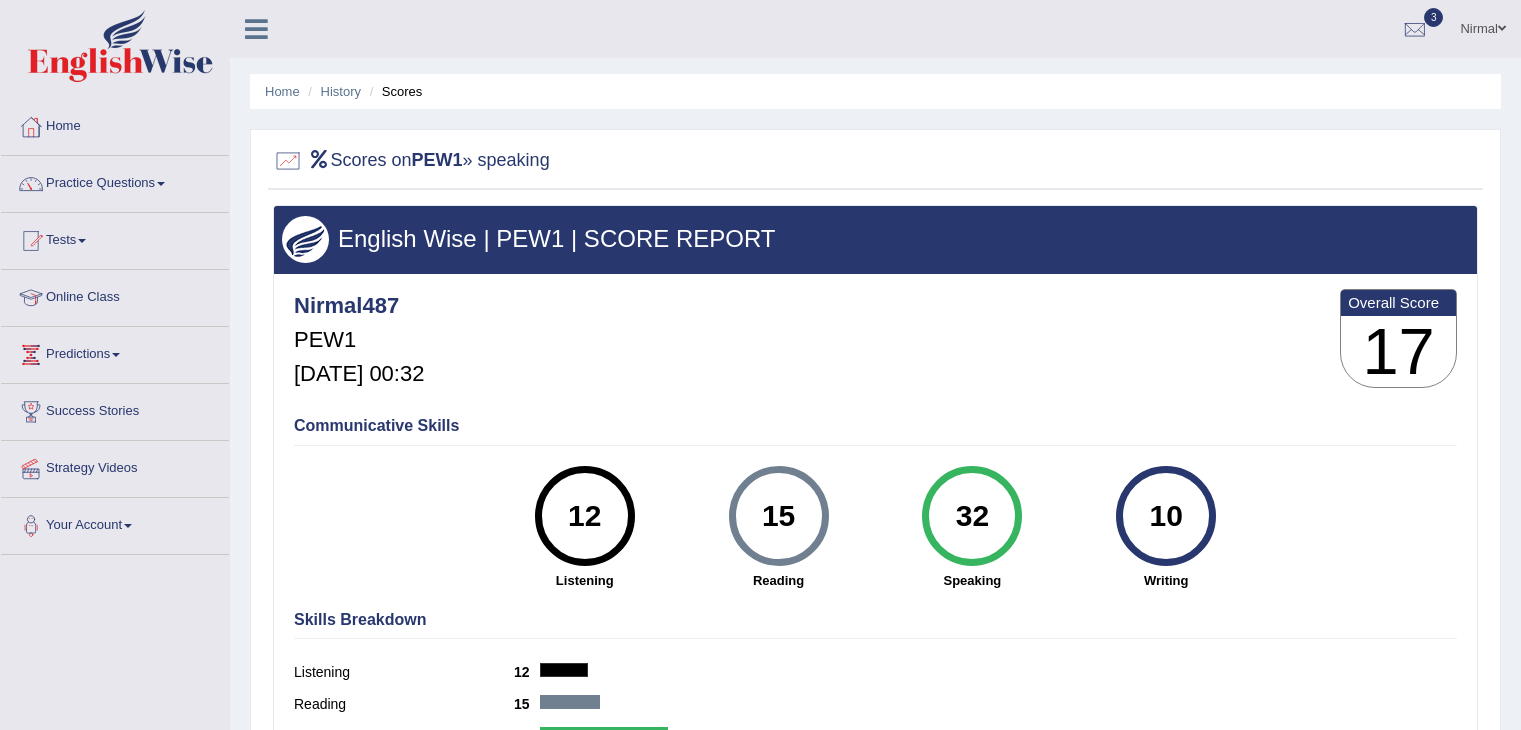 scroll, scrollTop: 0, scrollLeft: 0, axis: both 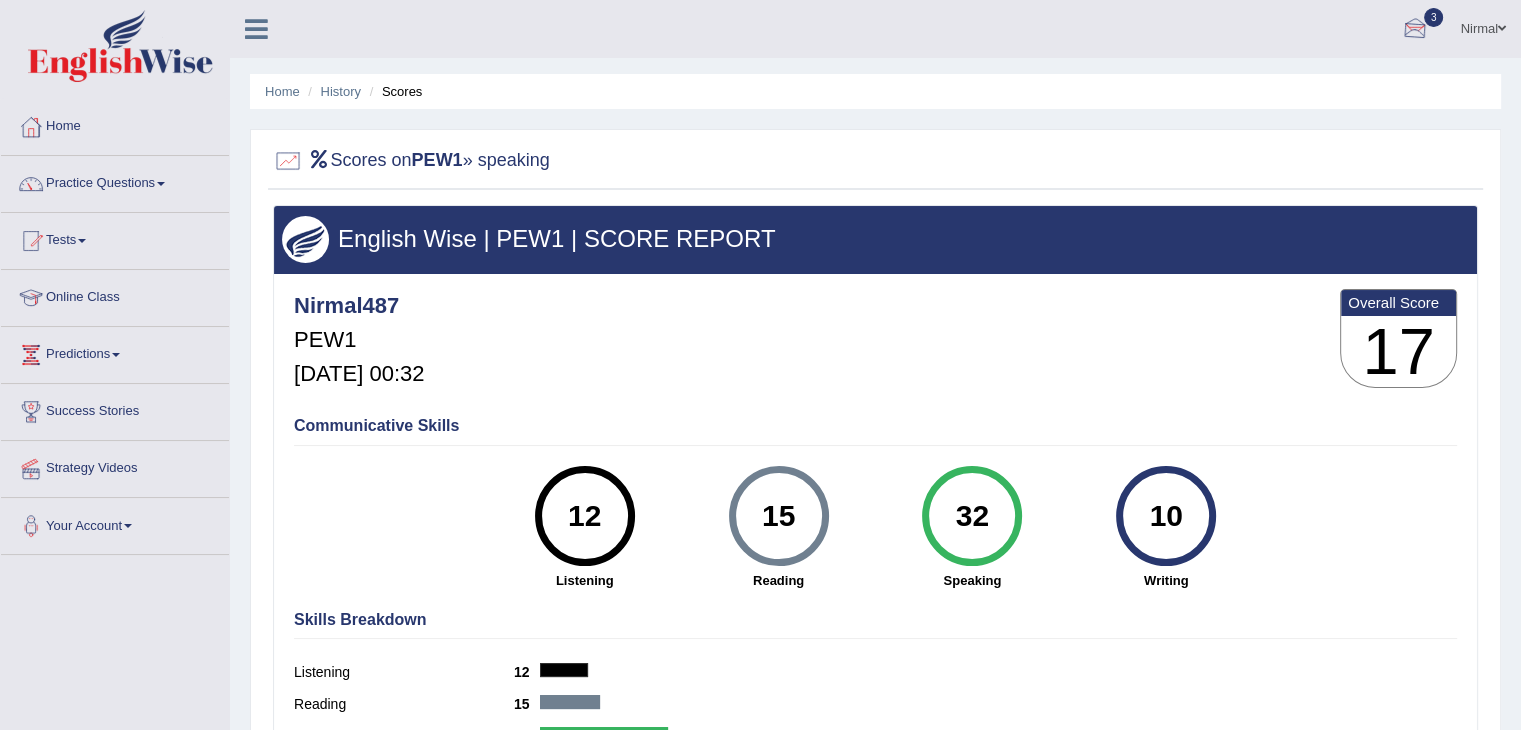 click at bounding box center (1415, 30) 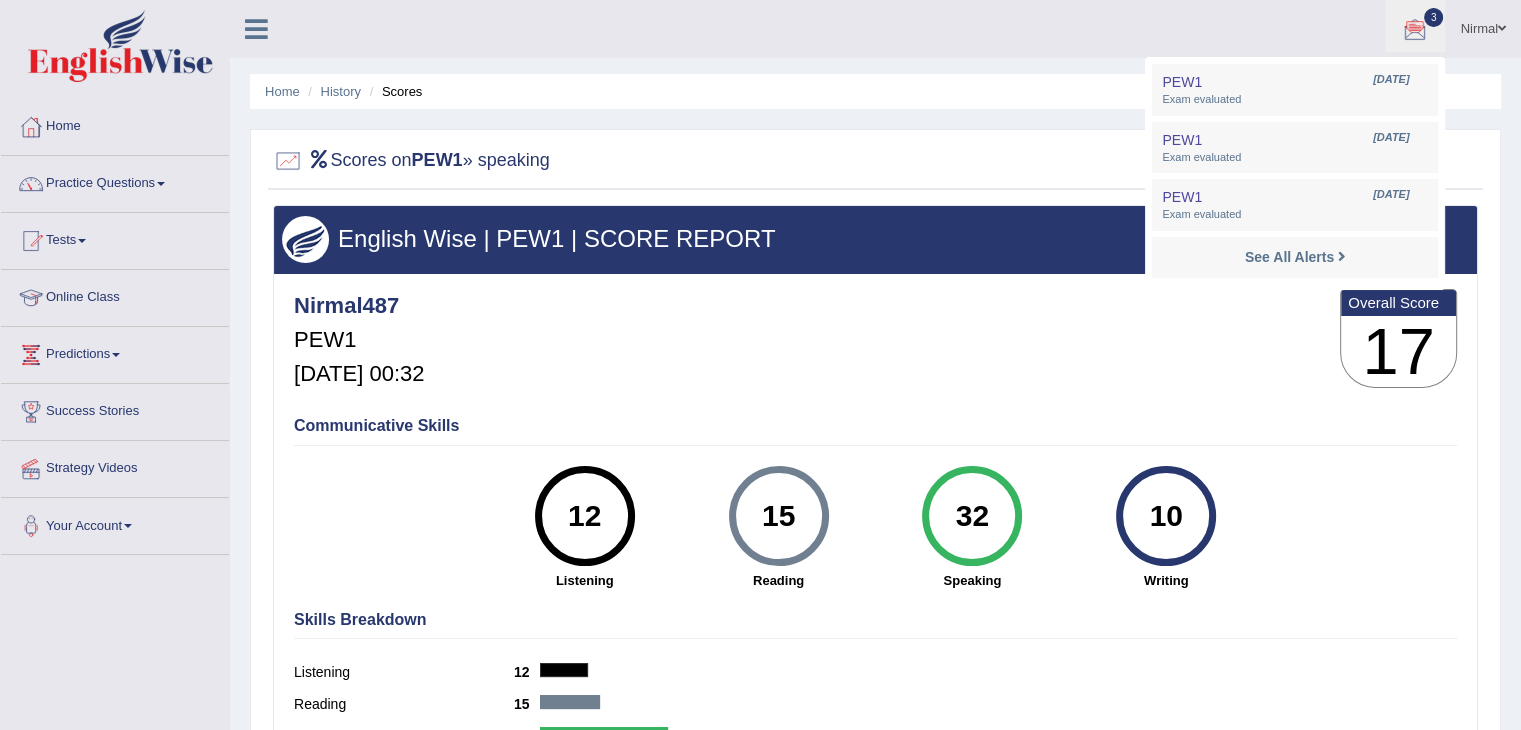 click on "English Wise | PEW1 | SCORE REPORT" at bounding box center [875, 239] 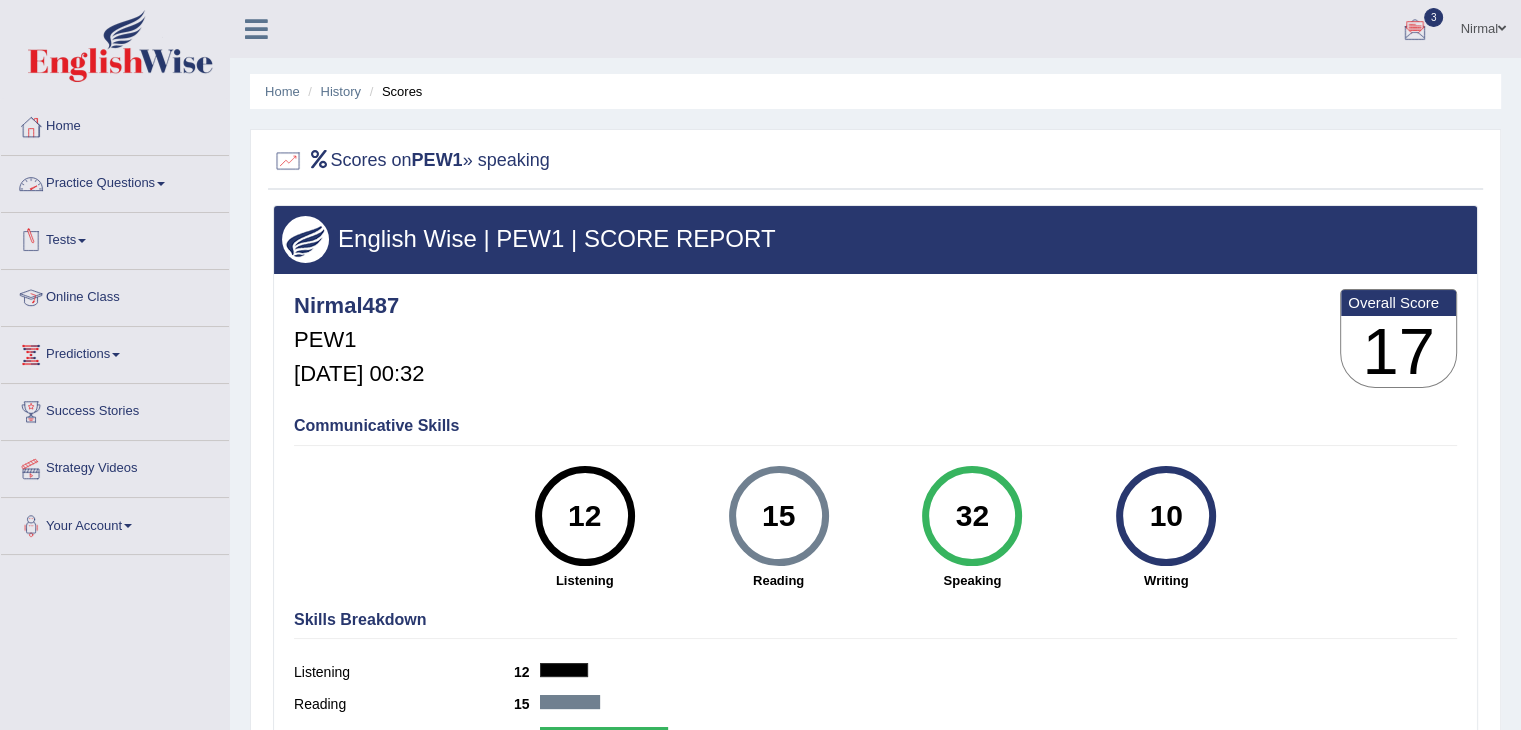 click on "Practice Questions" at bounding box center [115, 181] 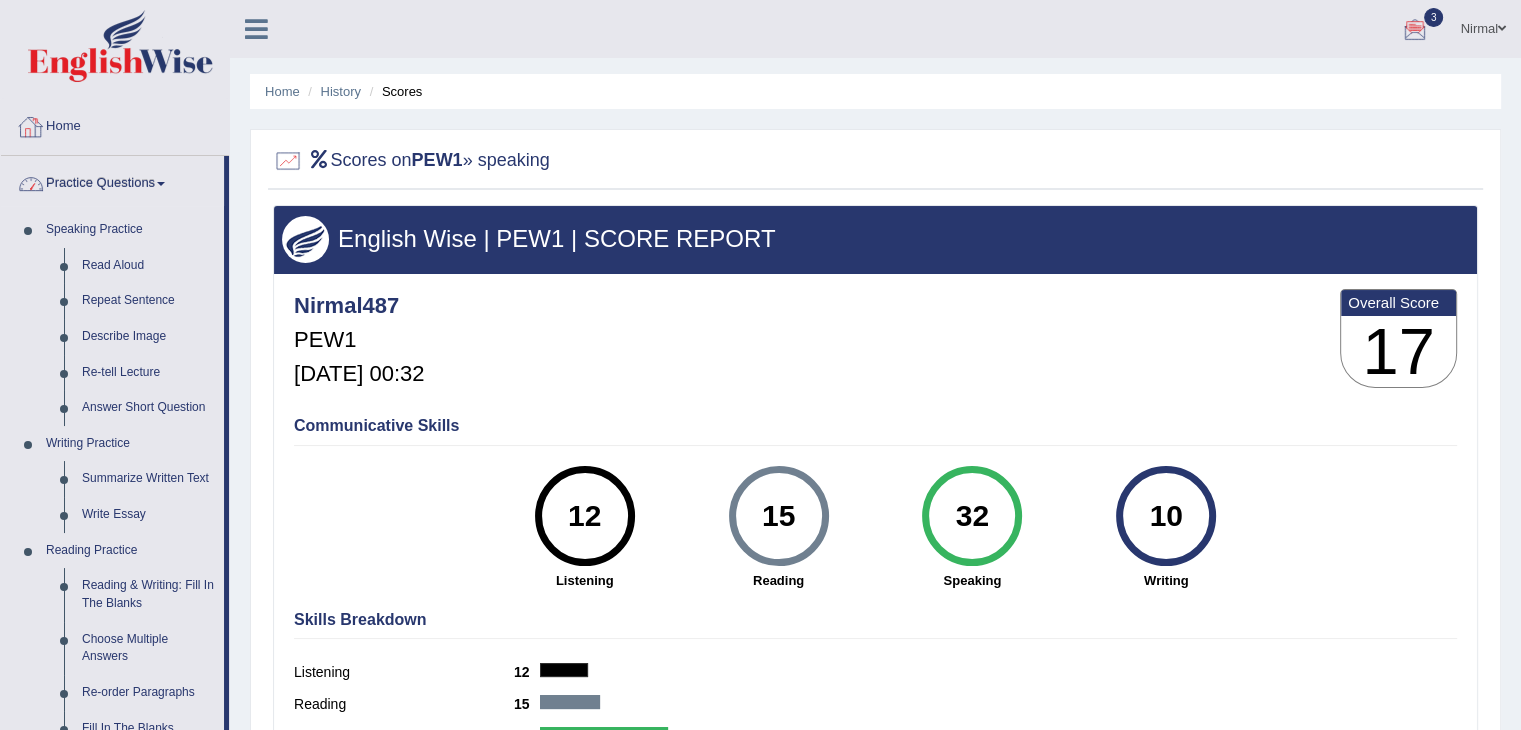 click on "Home" at bounding box center [115, 124] 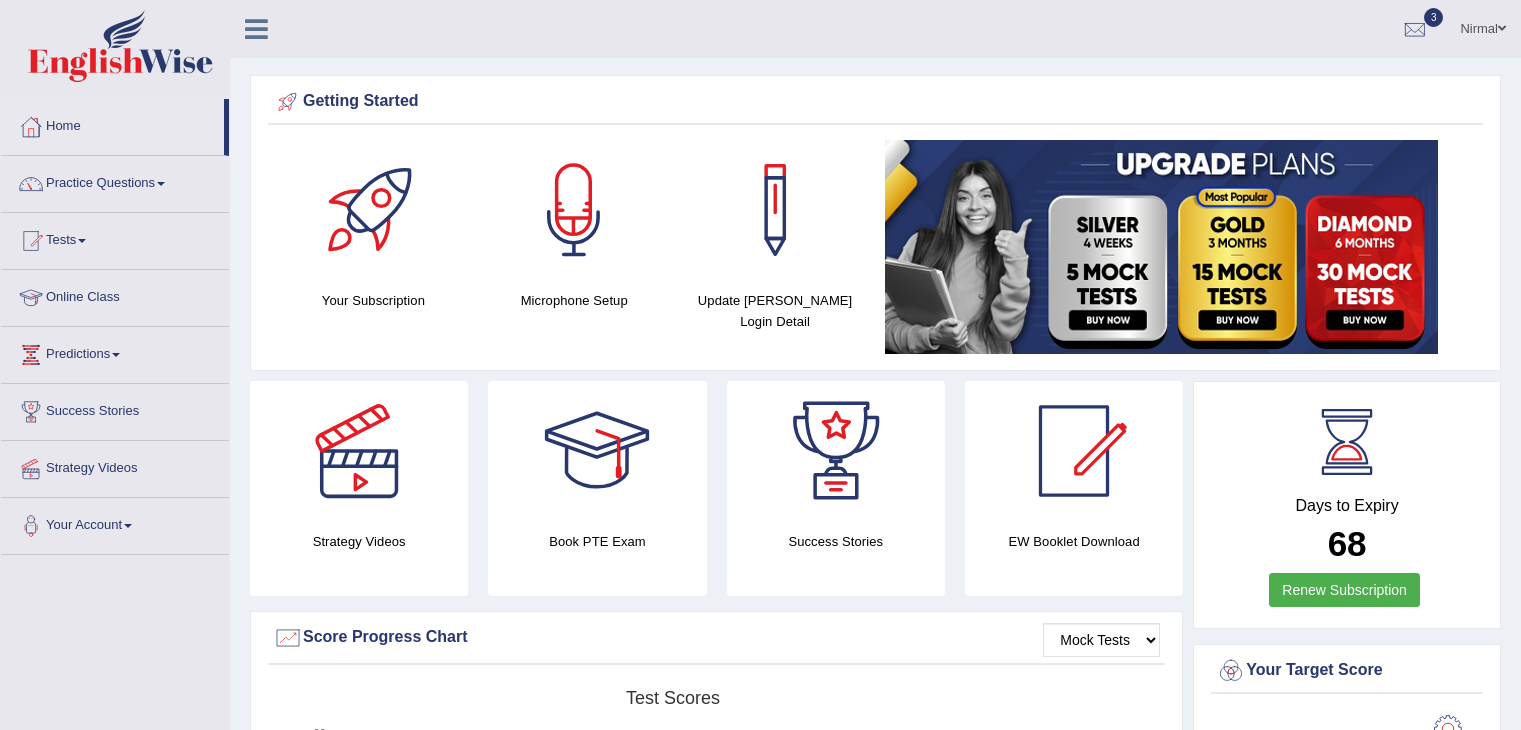 scroll, scrollTop: 0, scrollLeft: 0, axis: both 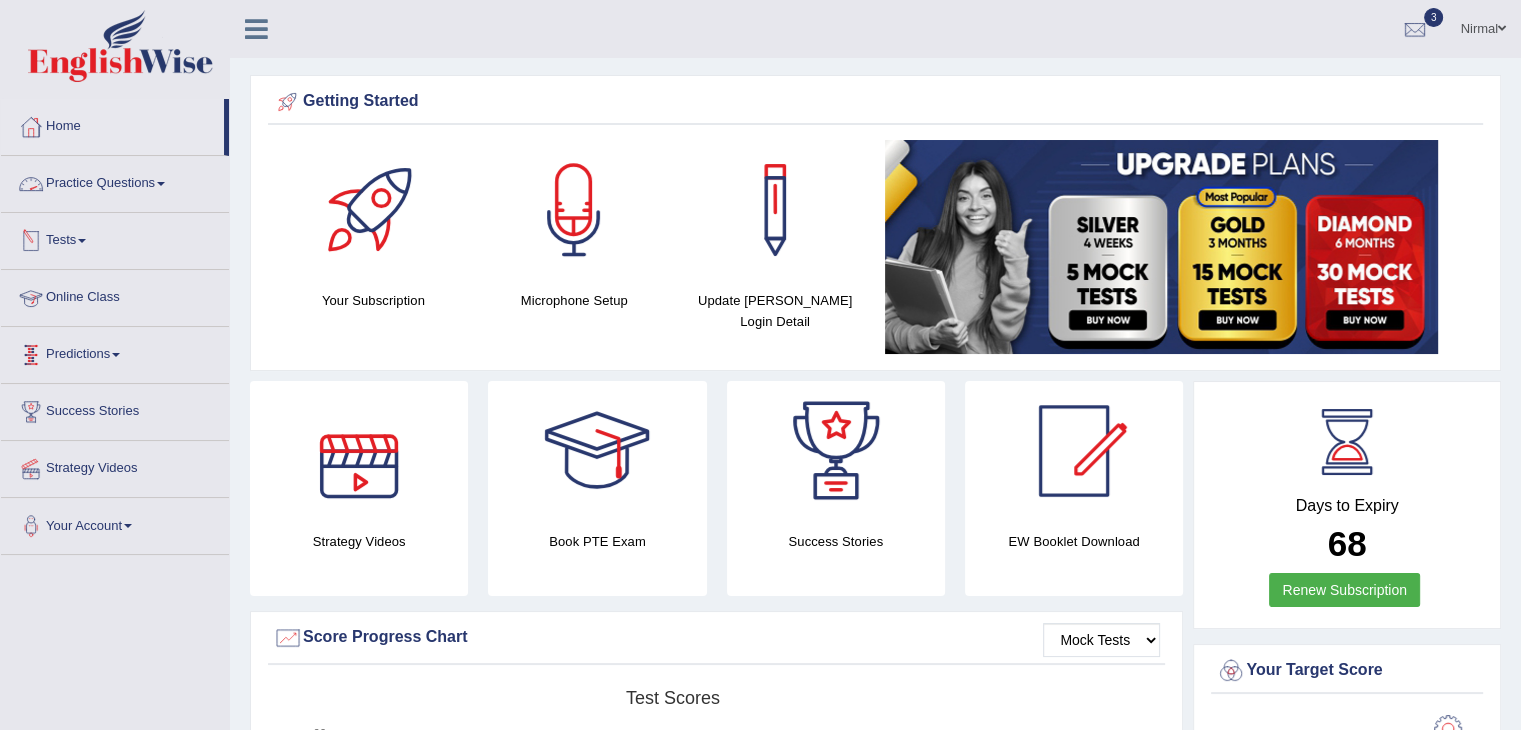 click on "Tests" at bounding box center (115, 238) 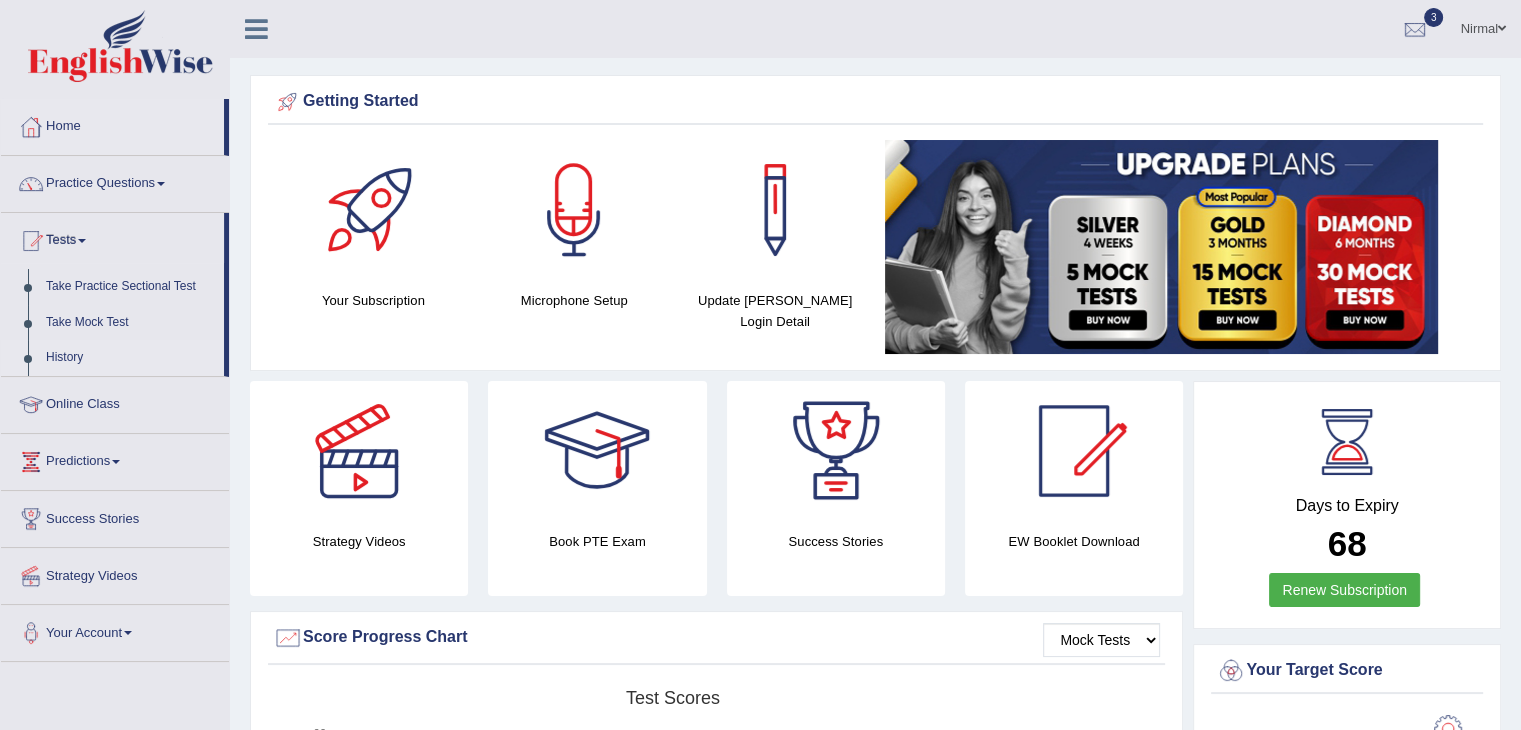 click on "History" at bounding box center [130, 358] 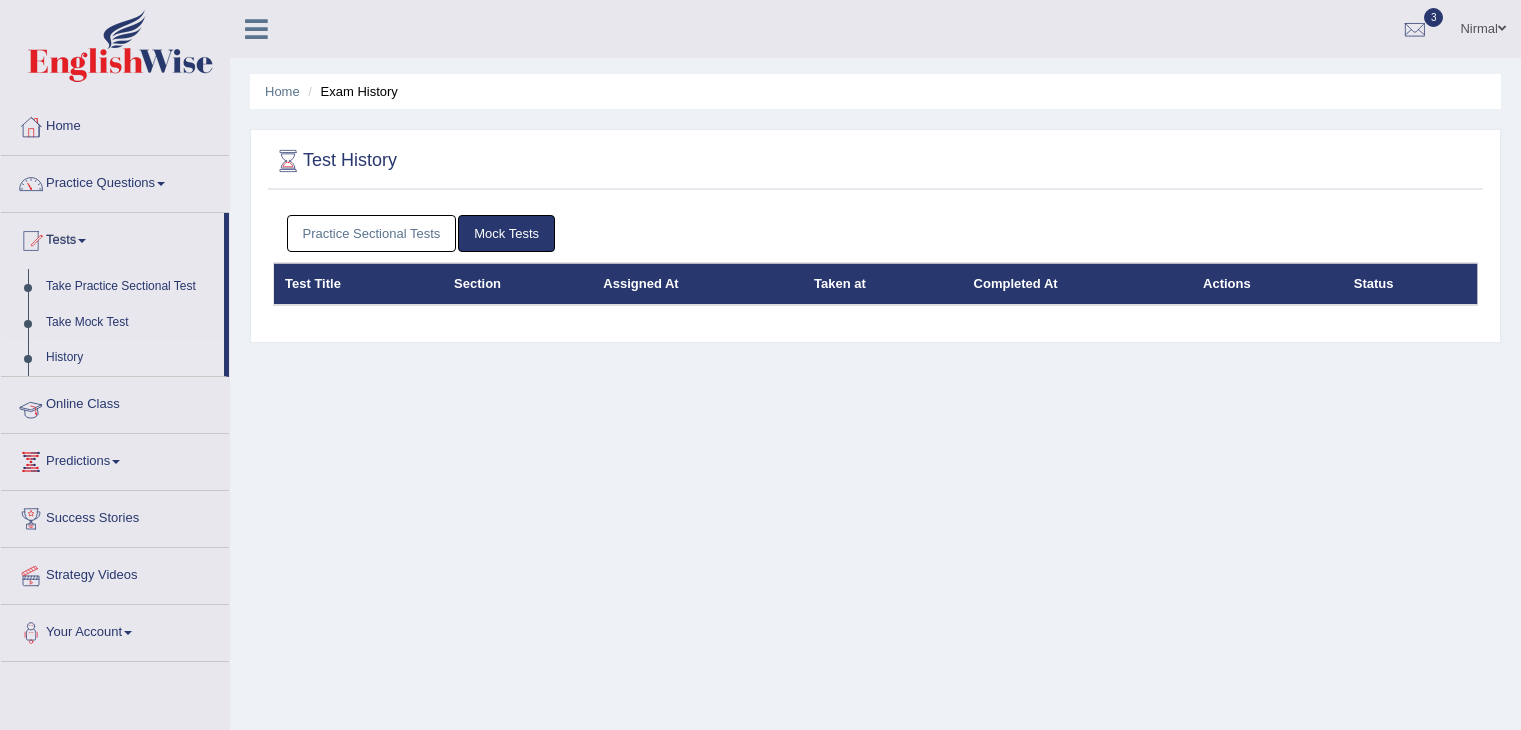 scroll, scrollTop: 0, scrollLeft: 0, axis: both 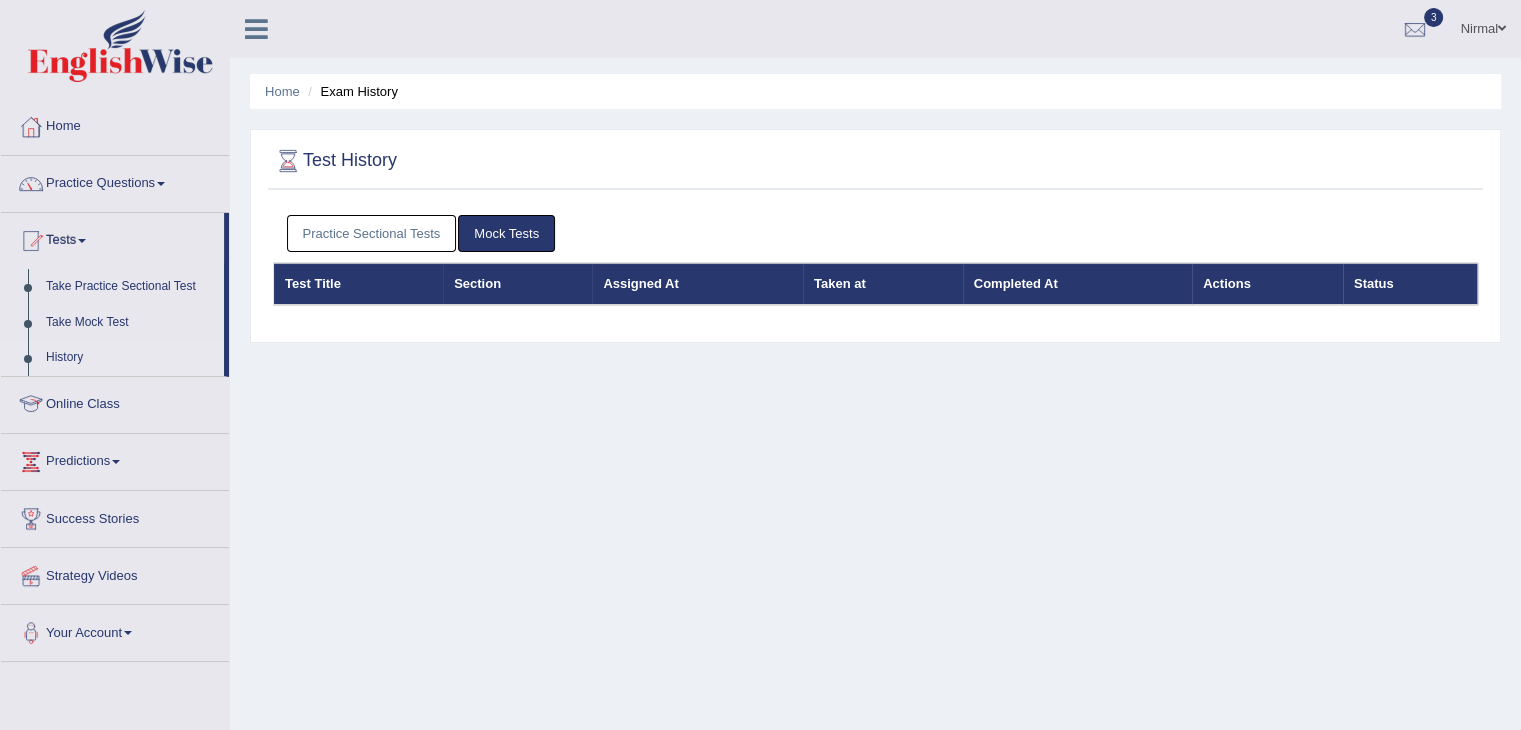 click on "Practice Sectional Tests" at bounding box center (372, 233) 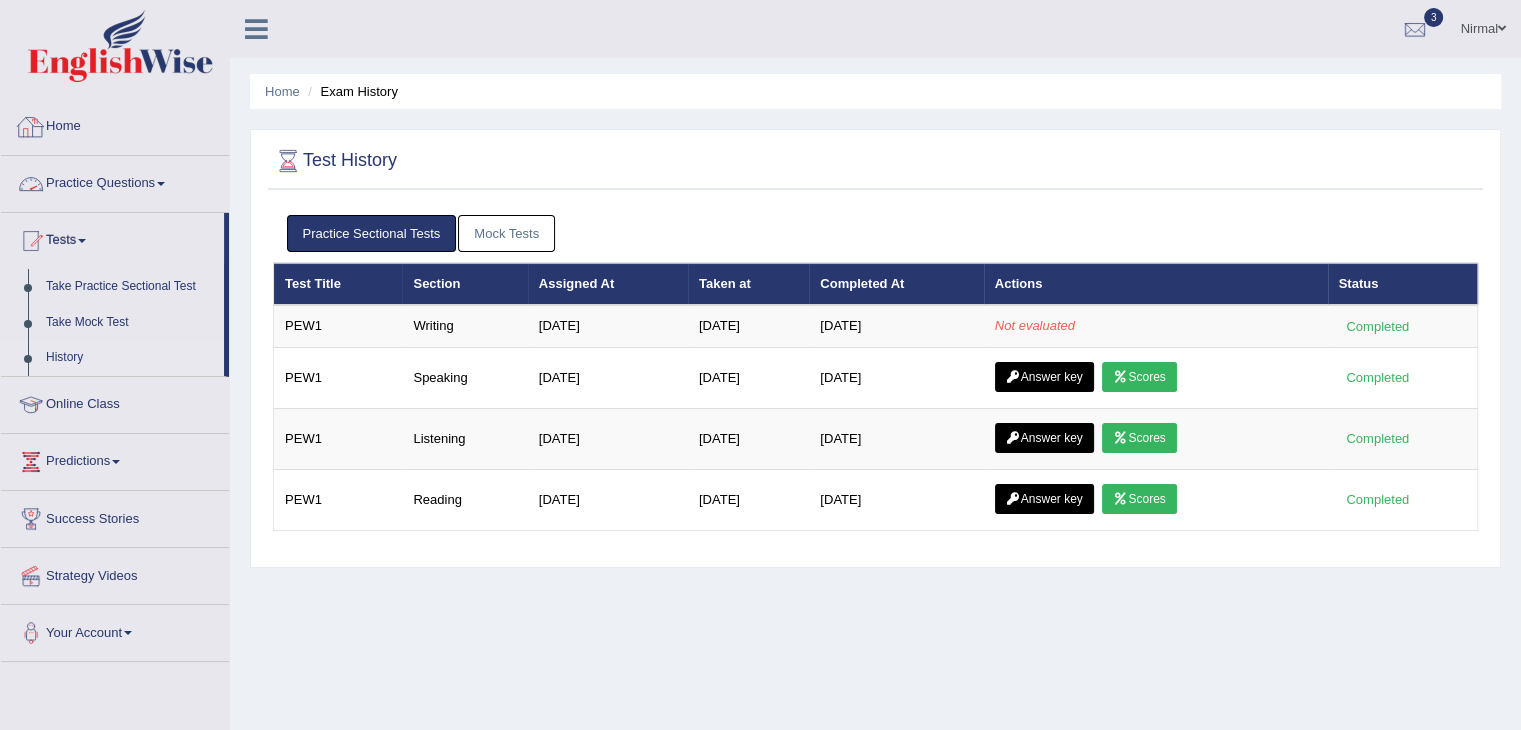 click on "Home" at bounding box center [115, 124] 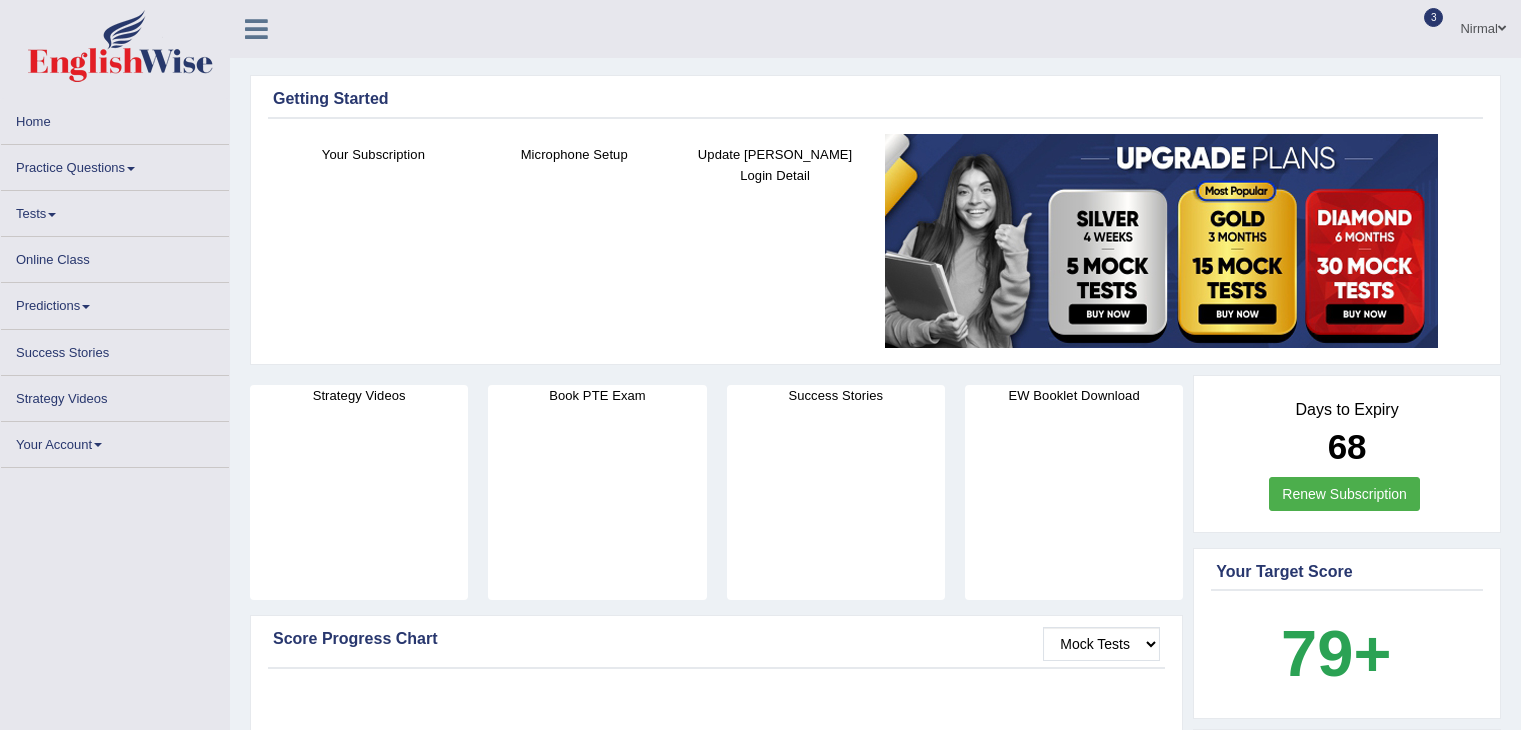 scroll, scrollTop: 0, scrollLeft: 0, axis: both 